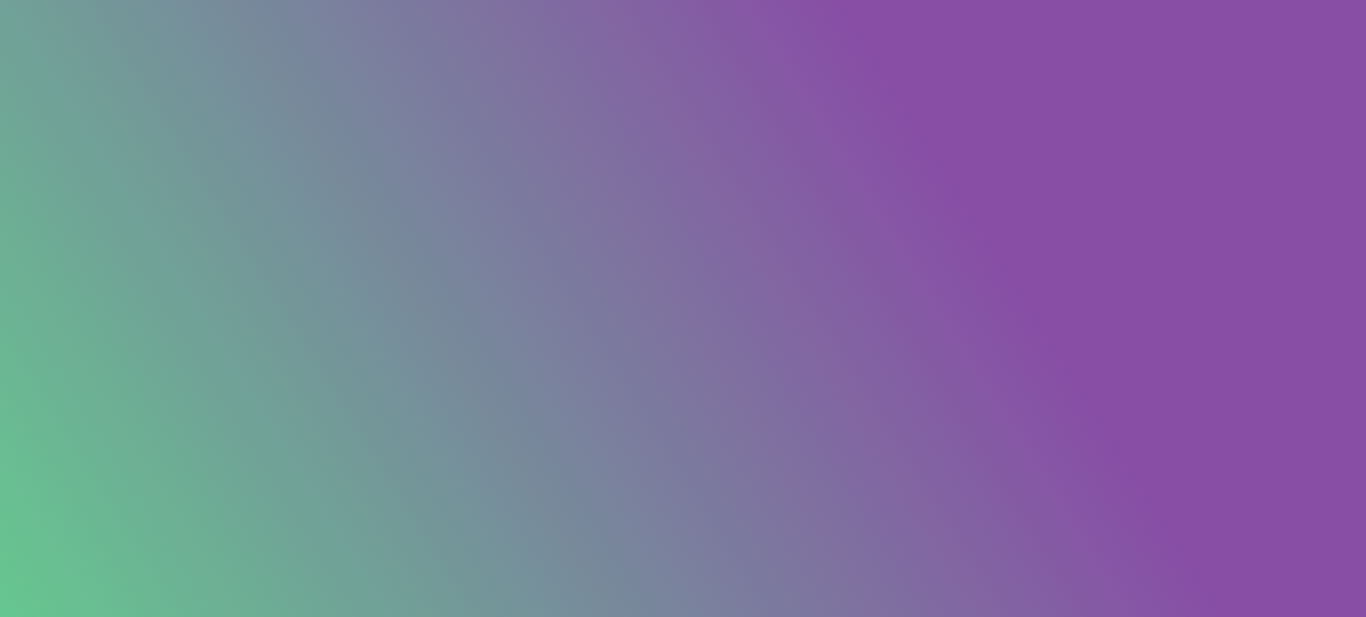 scroll, scrollTop: 0, scrollLeft: 0, axis: both 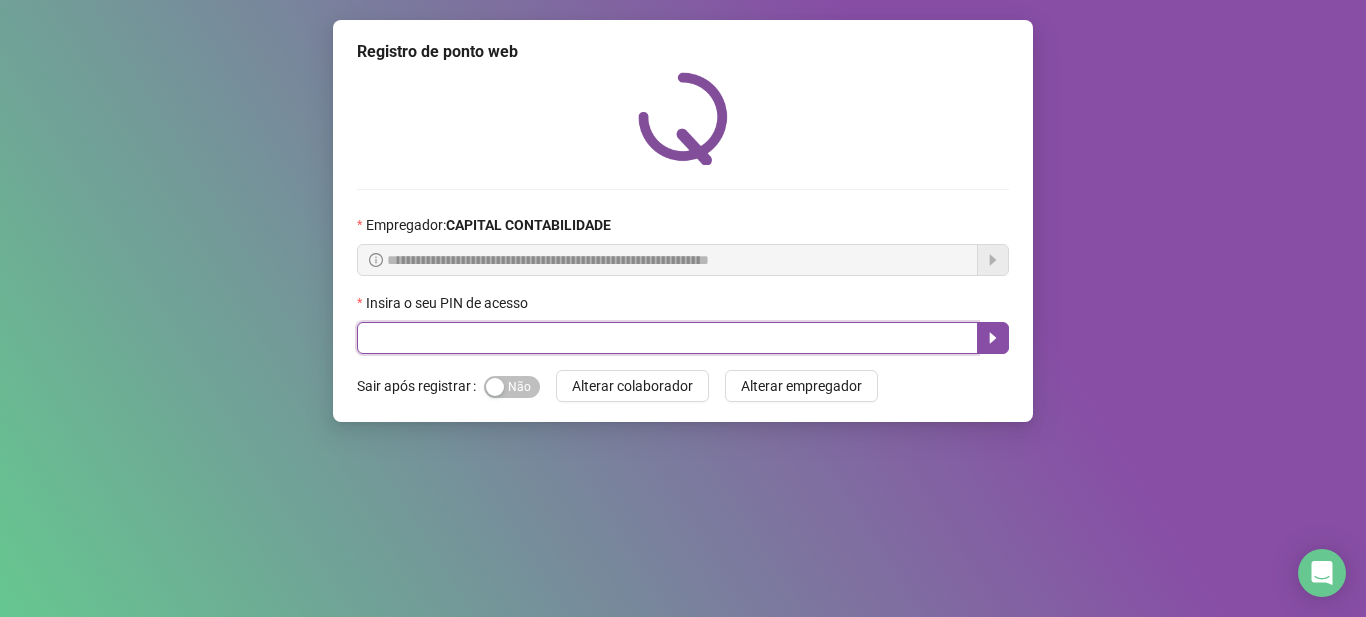 click at bounding box center (667, 338) 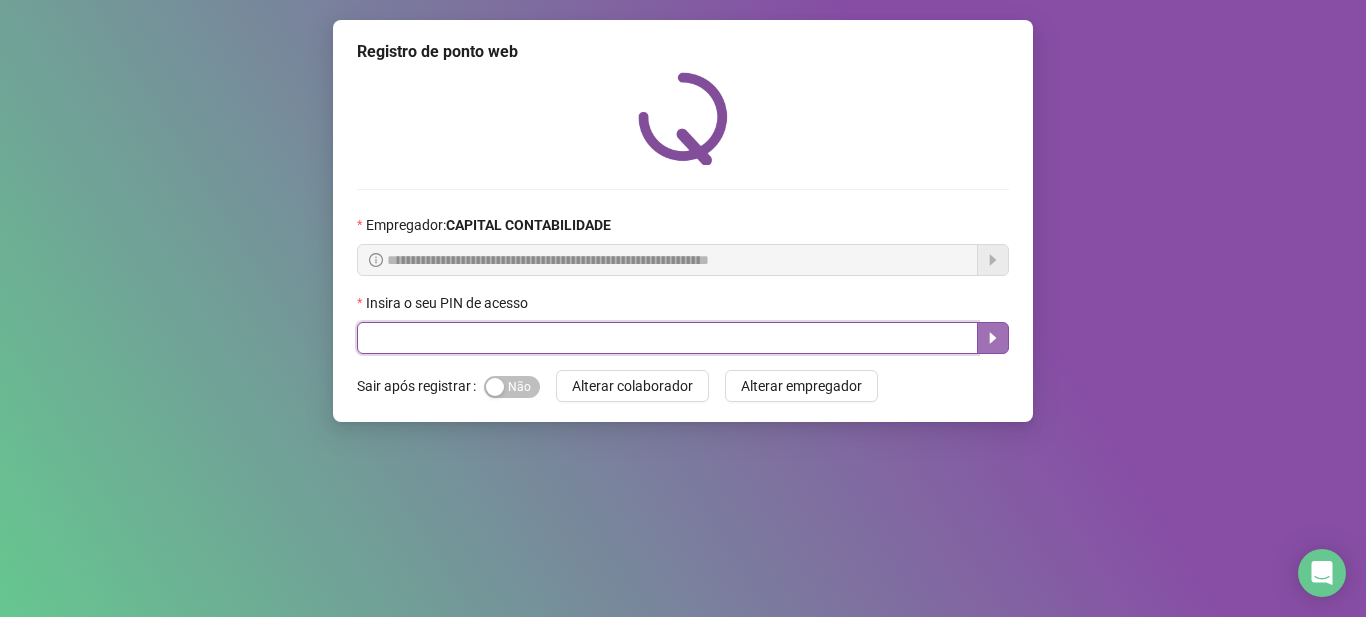 click at bounding box center [993, 338] 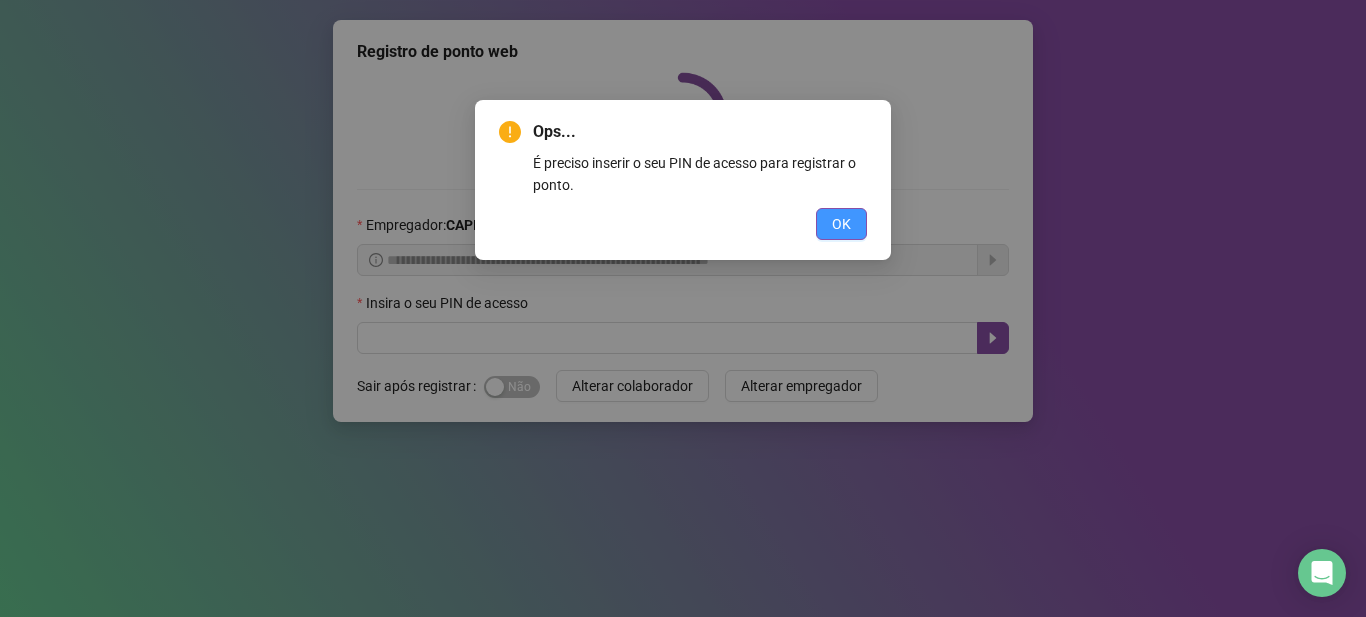 click on "OK" at bounding box center [841, 224] 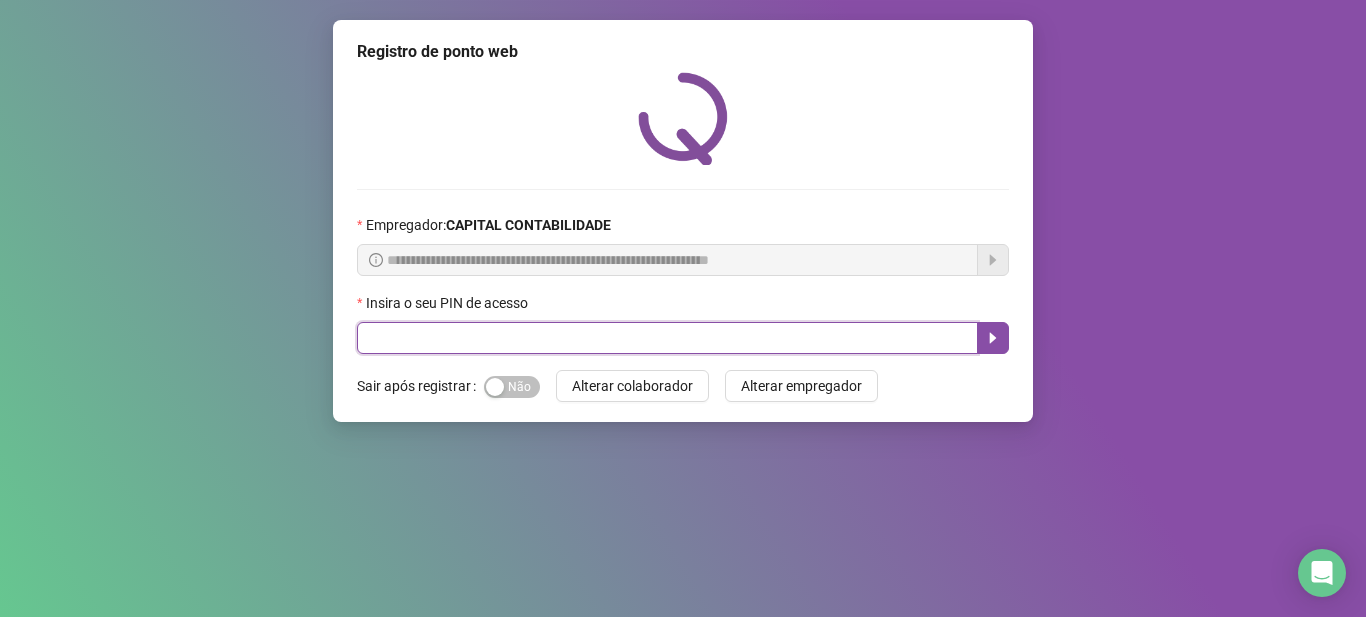 click at bounding box center [667, 338] 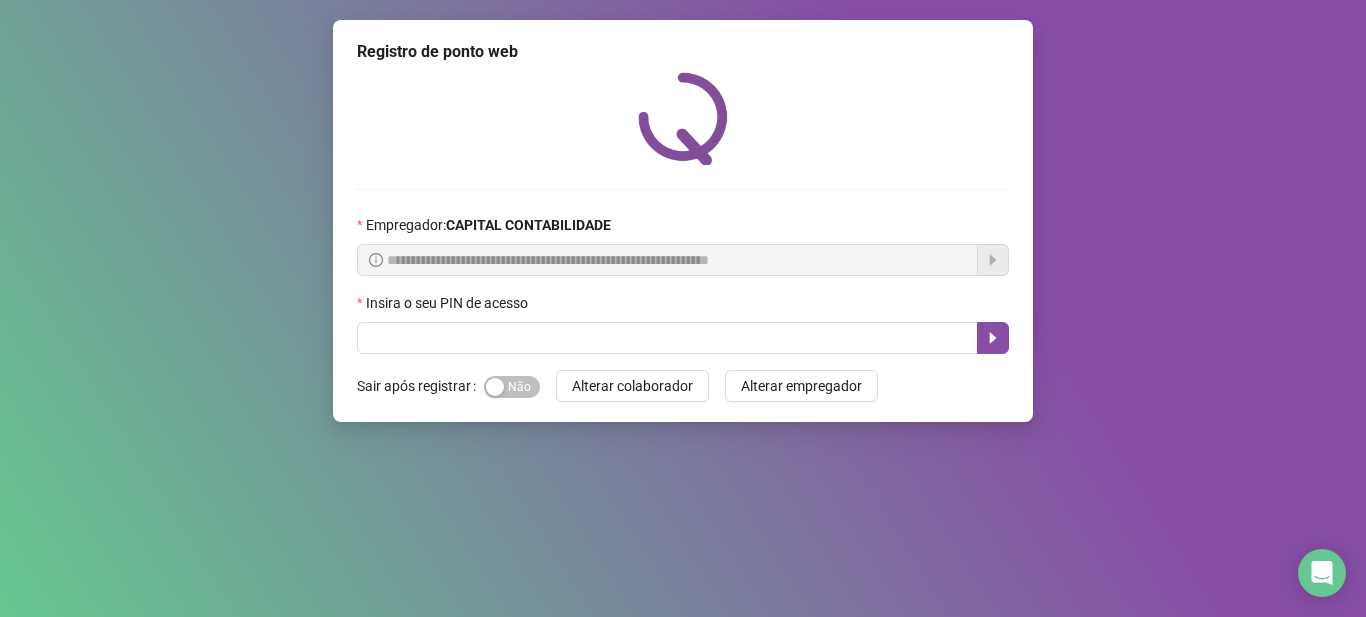 click on "Insira o seu PIN de acesso" at bounding box center (683, 307) 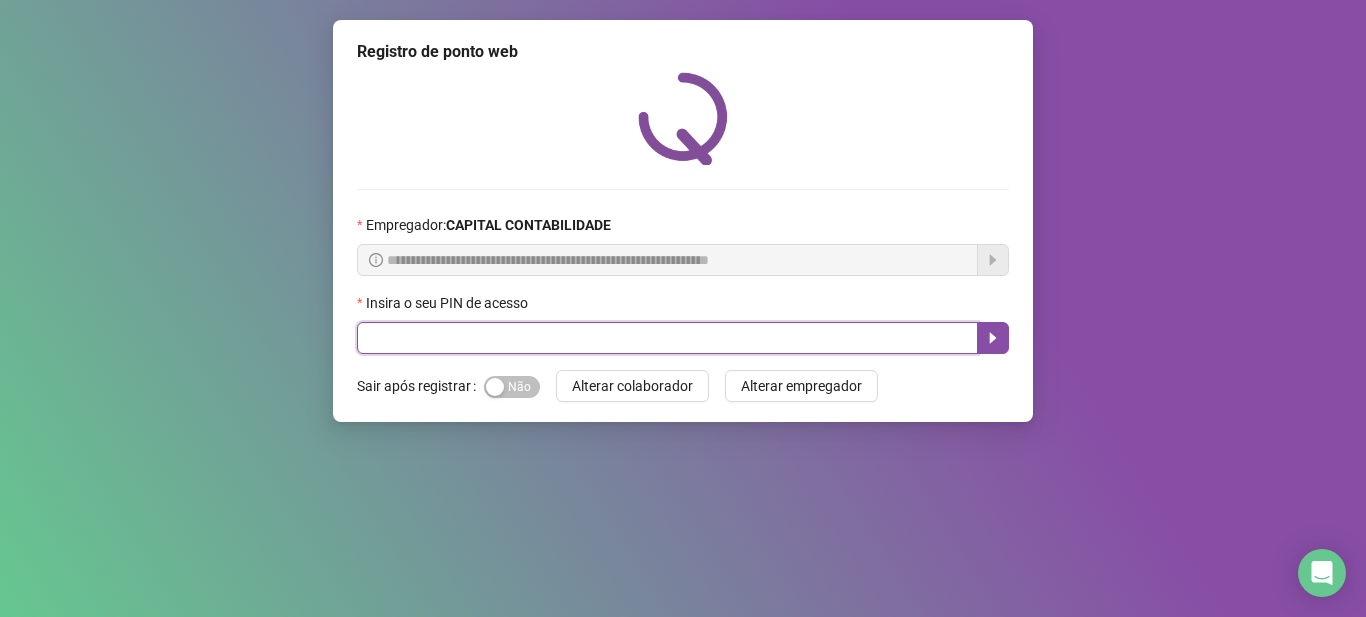 click at bounding box center [667, 338] 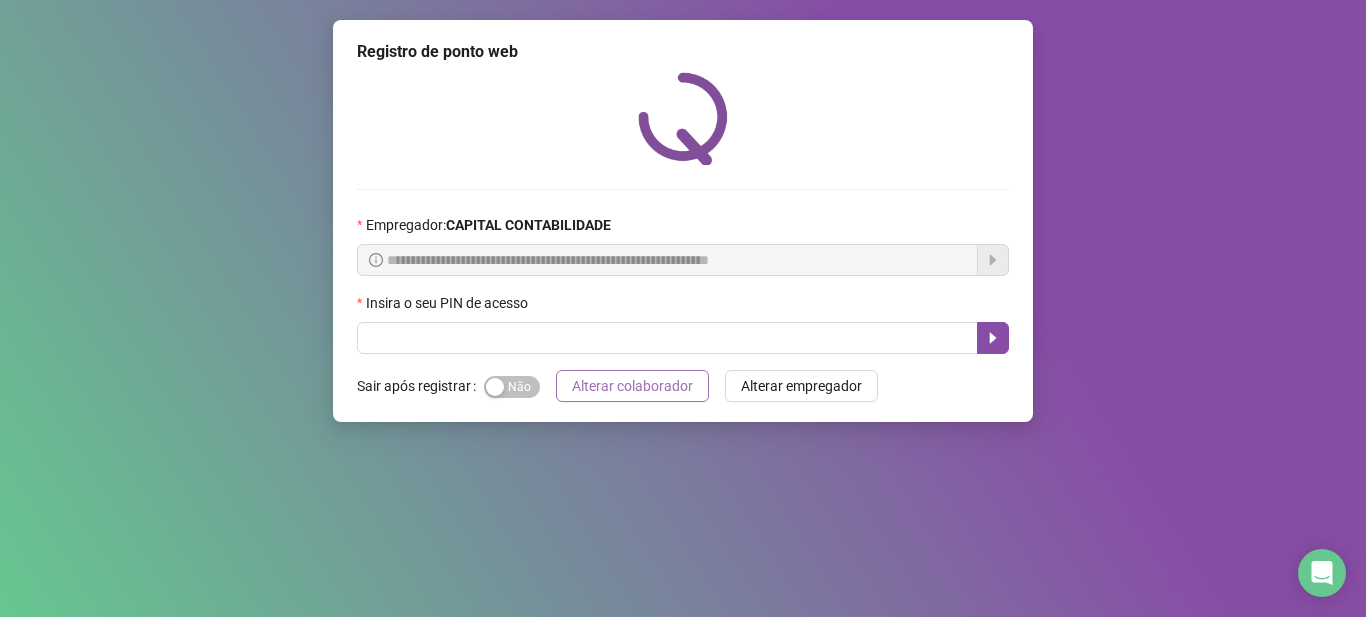 click on "Alterar colaborador" at bounding box center (632, 386) 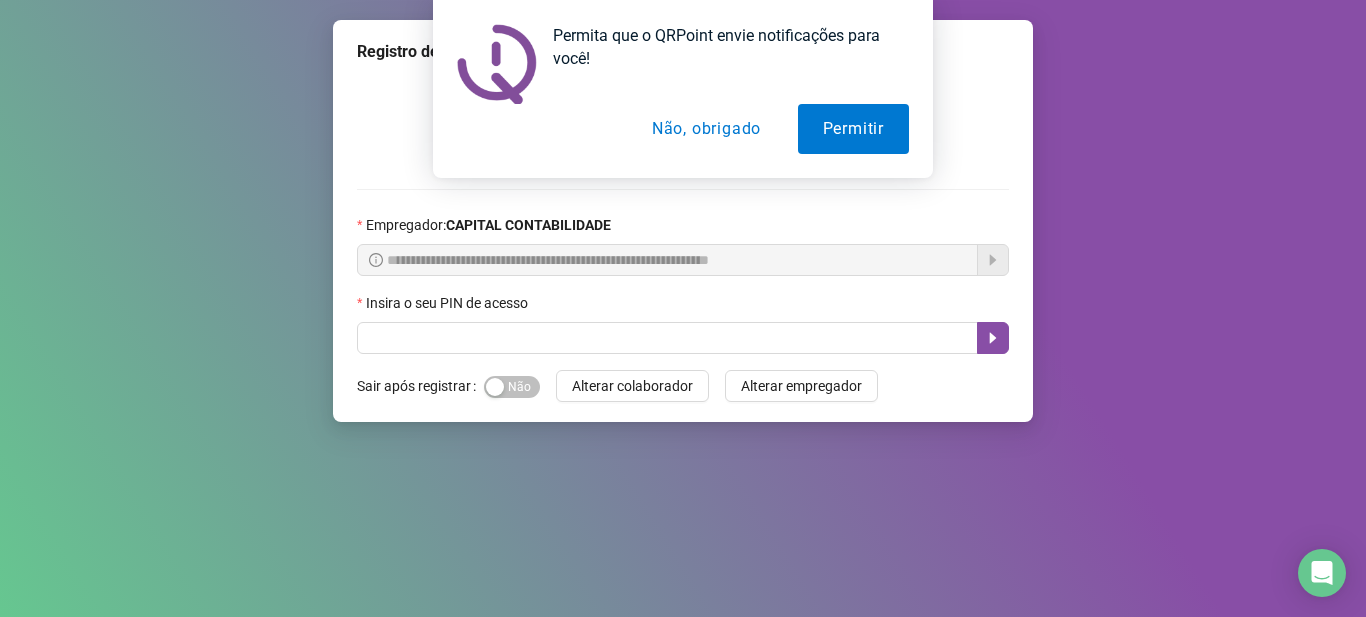 click on "**********" at bounding box center (683, 213) 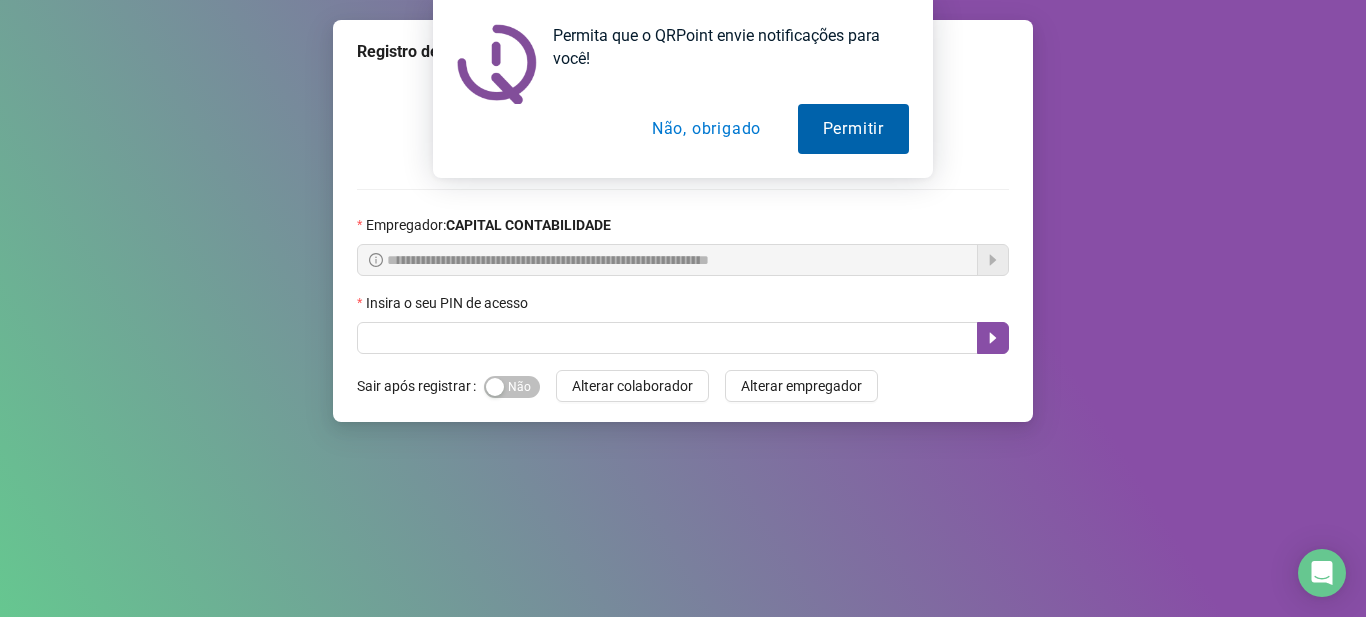 click on "Permitir" at bounding box center (853, 129) 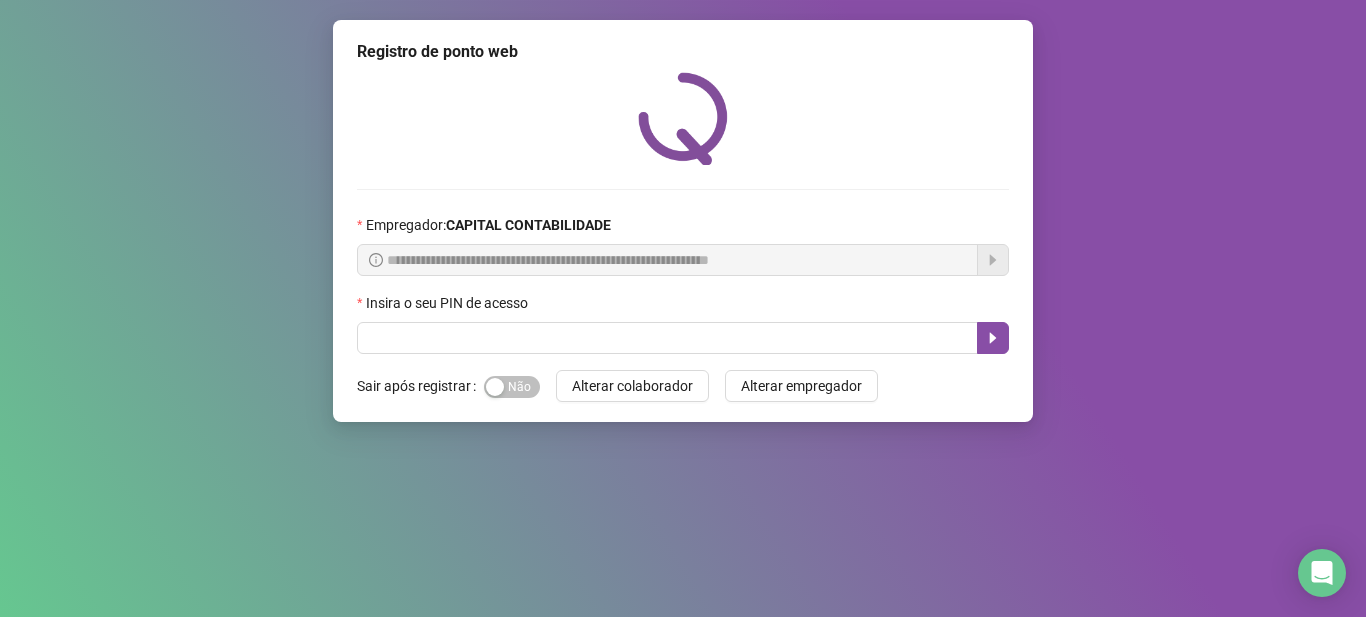 click on "**********" at bounding box center (683, 221) 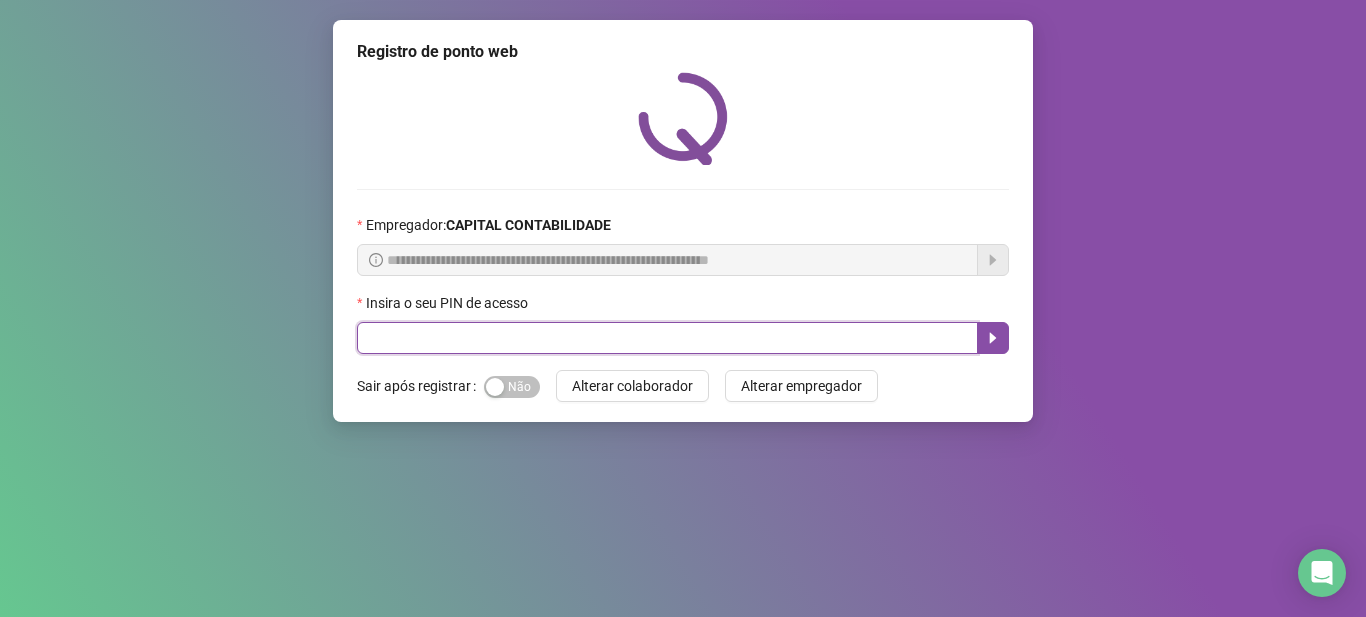 click at bounding box center [667, 338] 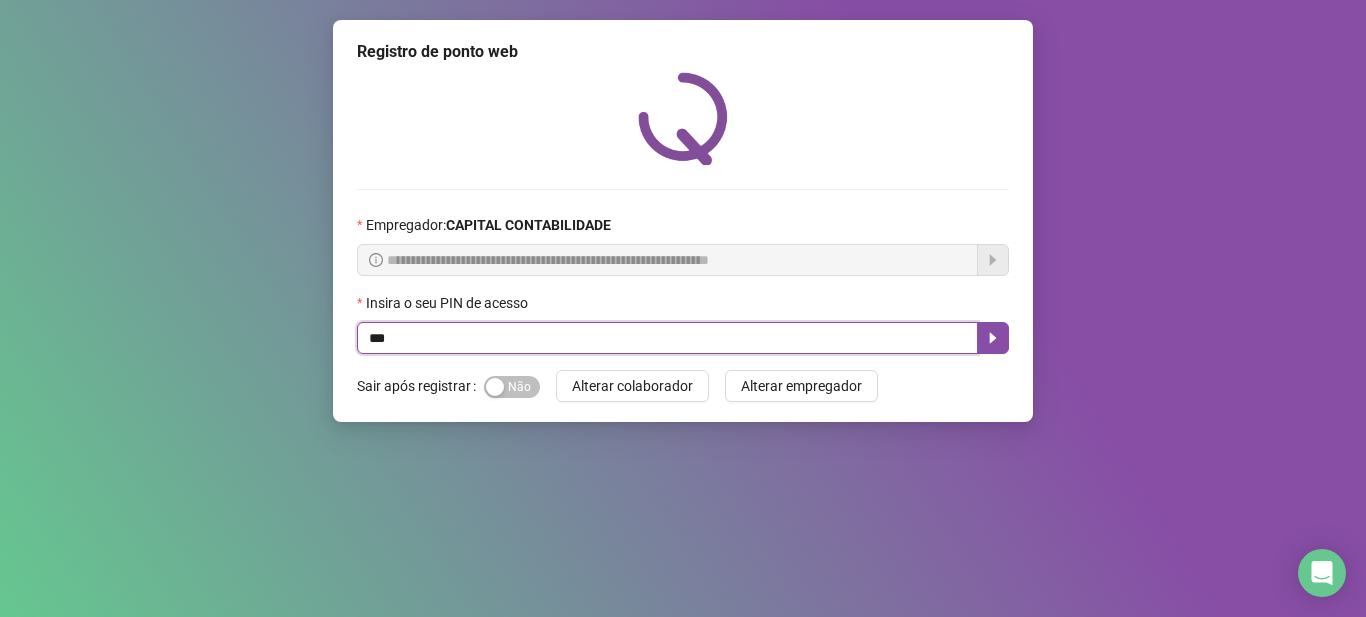 type on "****" 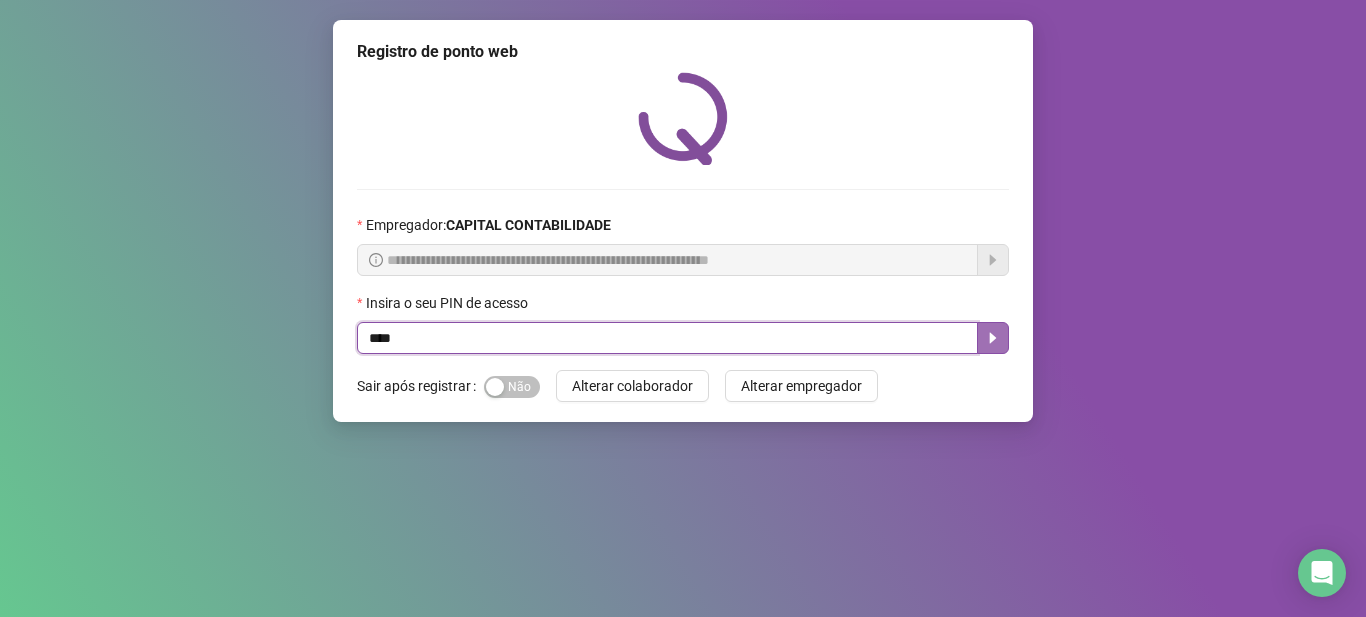 click 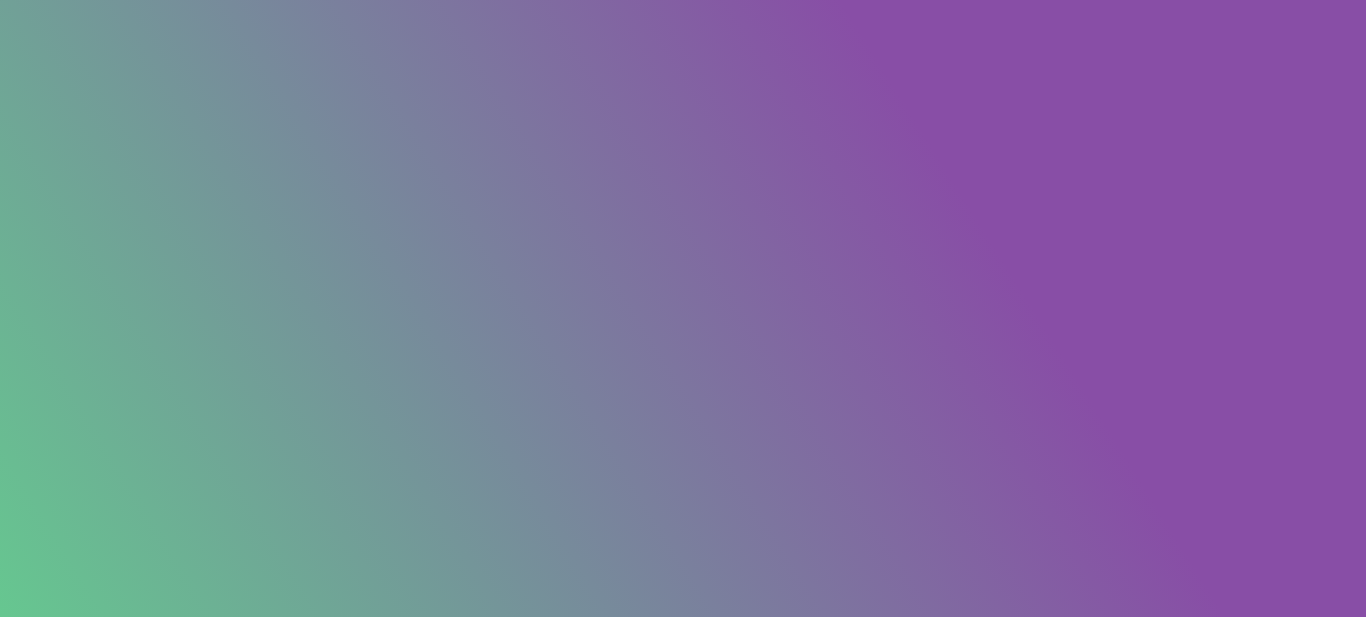 scroll, scrollTop: 0, scrollLeft: 0, axis: both 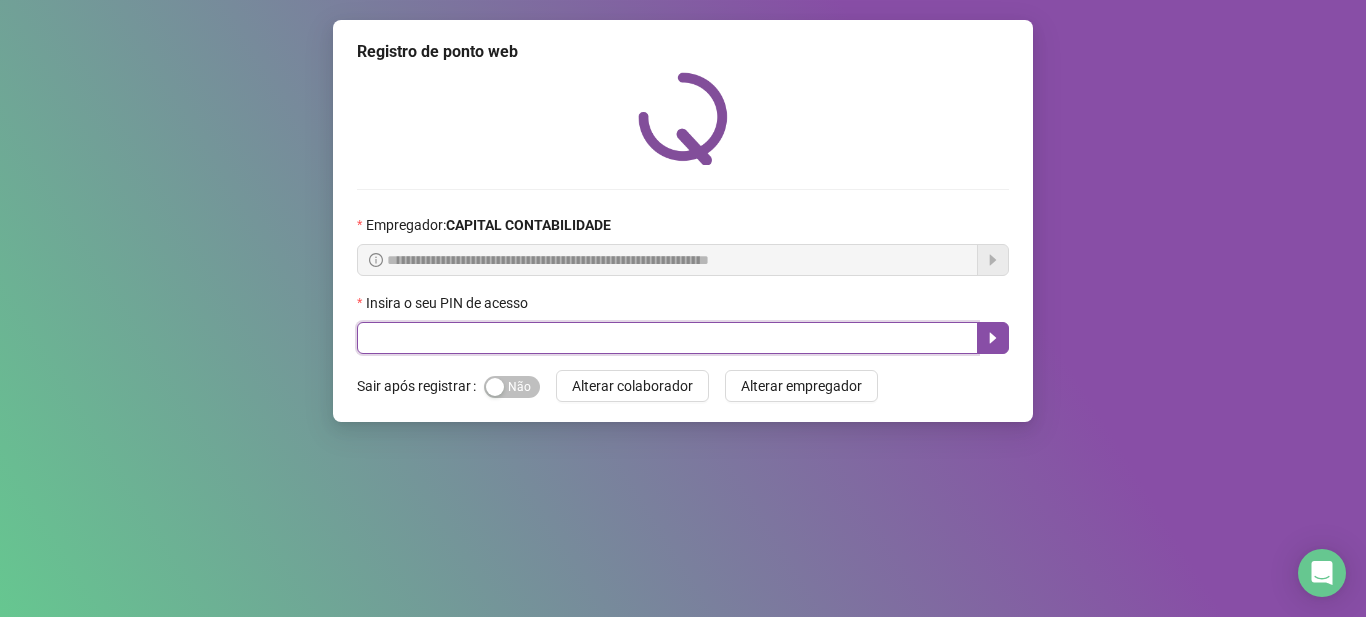 click at bounding box center [667, 338] 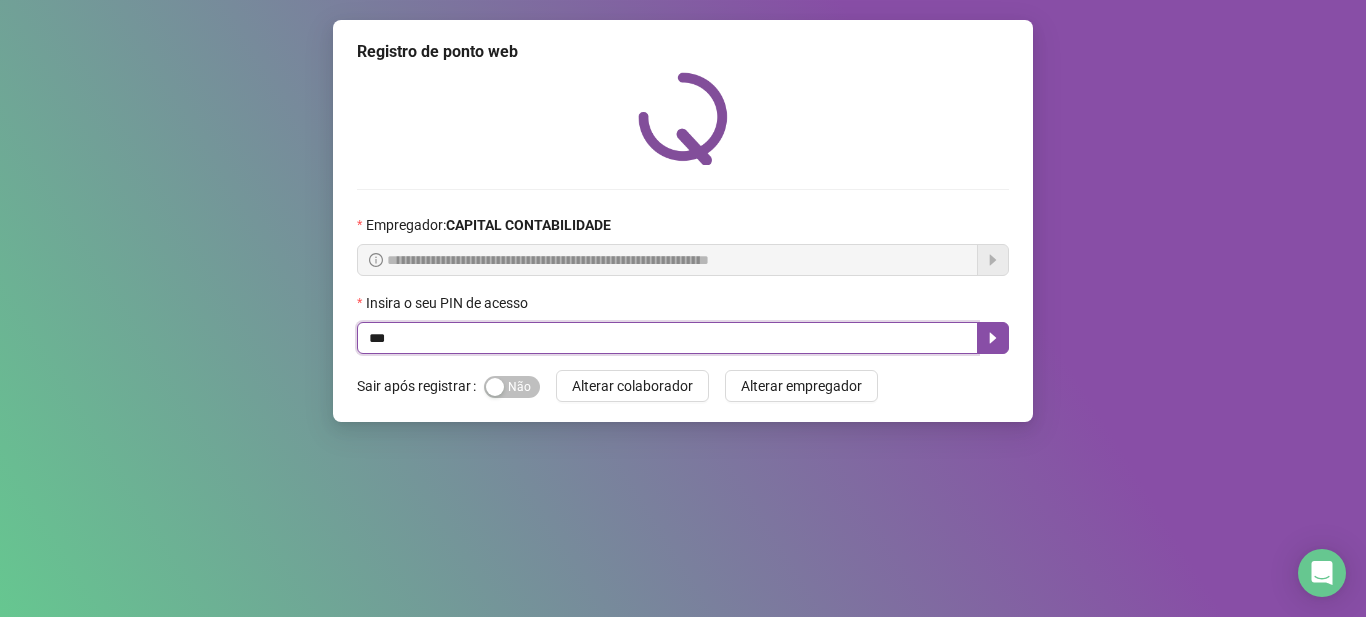 type on "****" 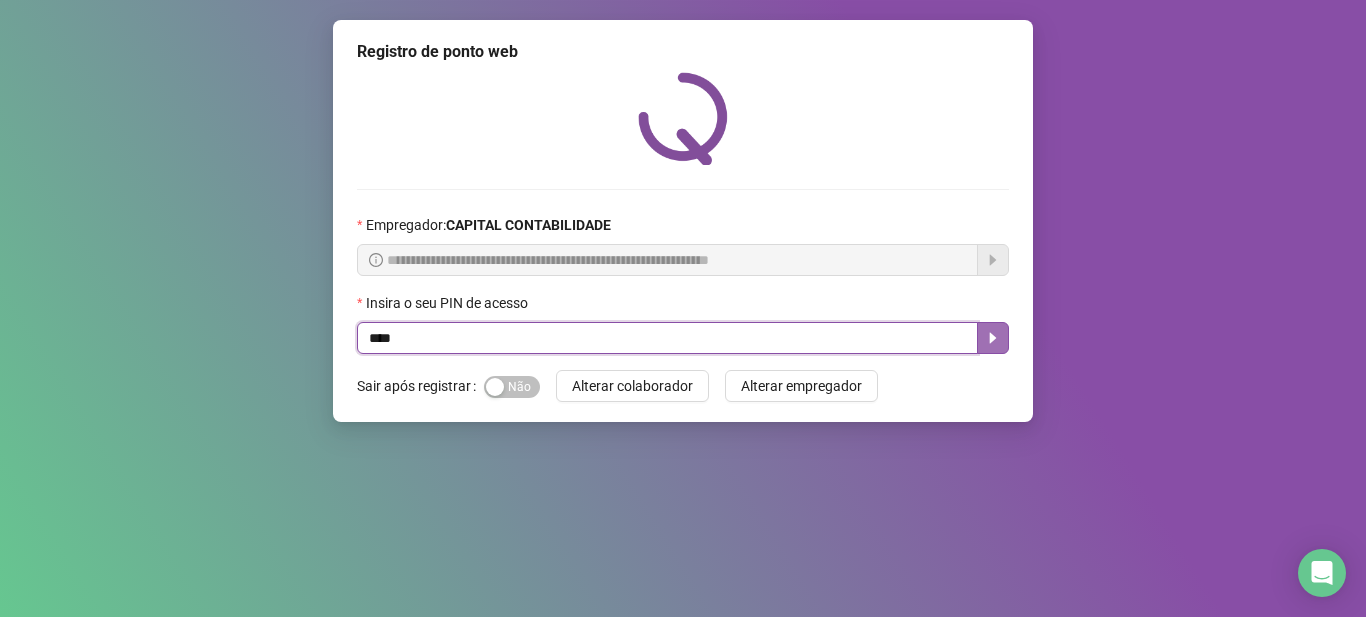 click at bounding box center [993, 338] 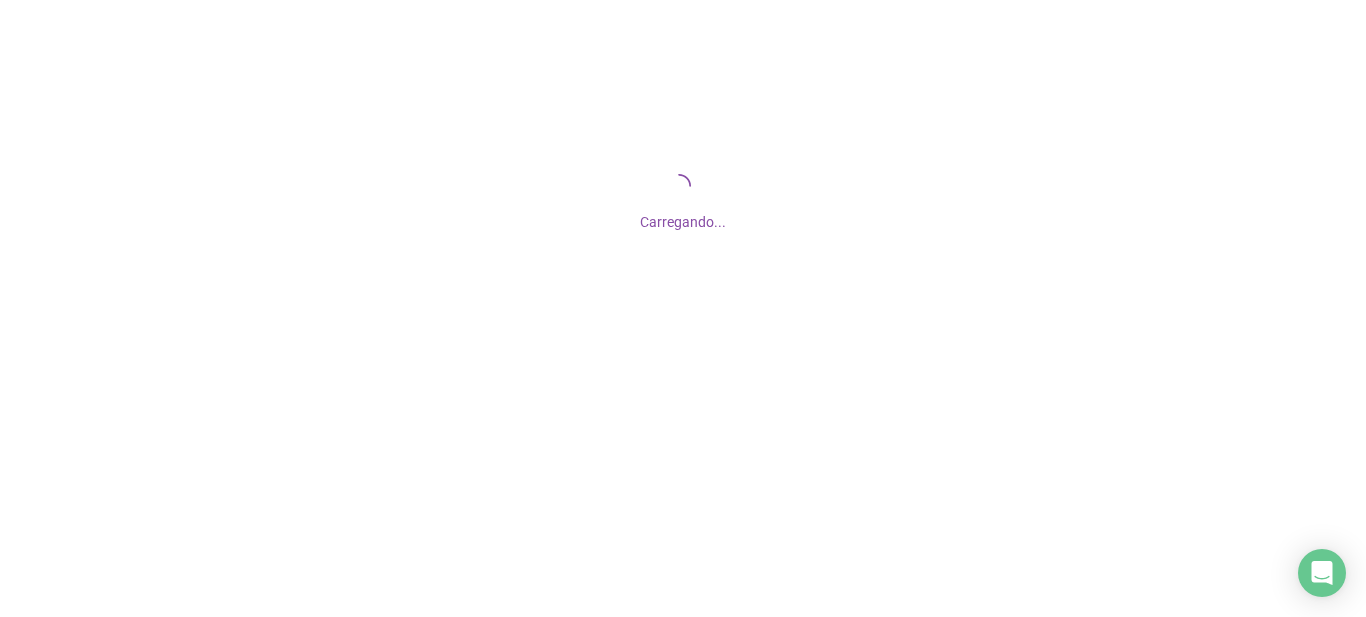 scroll, scrollTop: 0, scrollLeft: 0, axis: both 